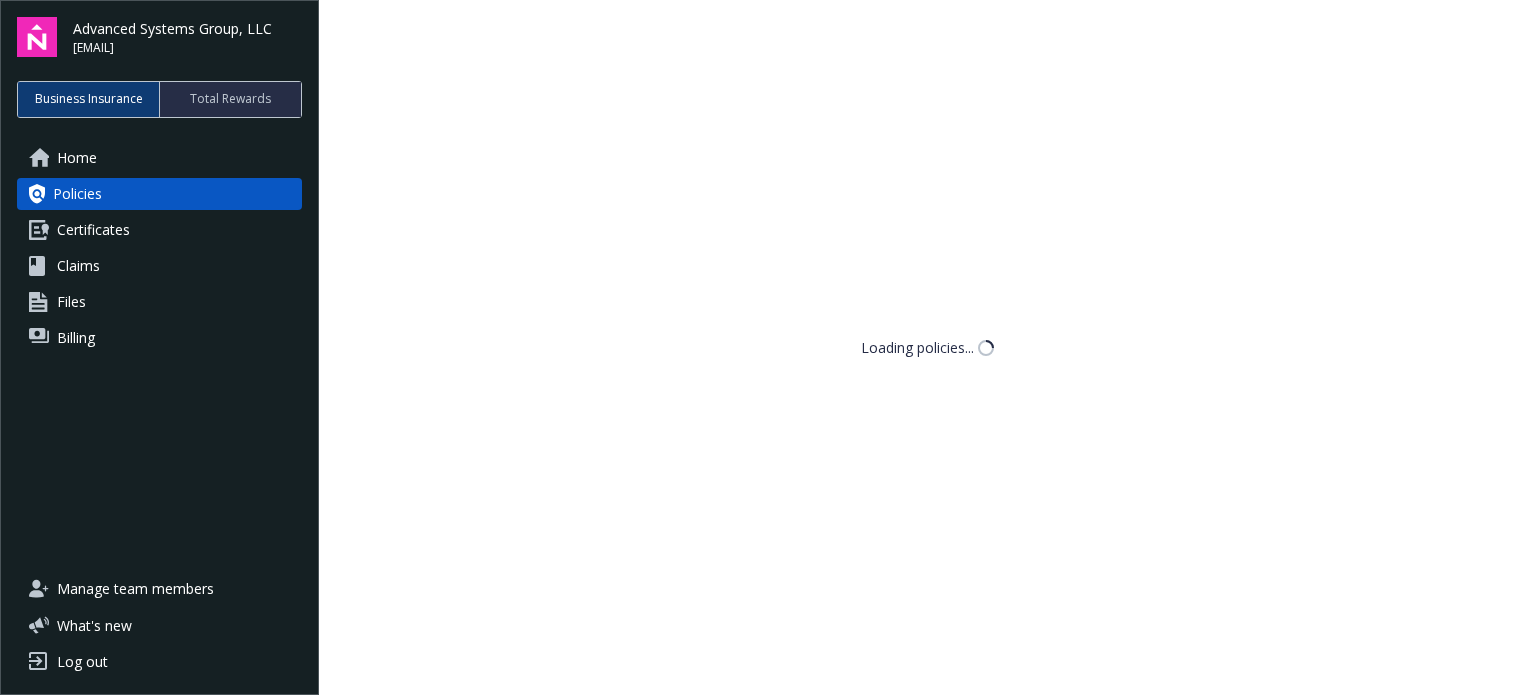 scroll, scrollTop: 0, scrollLeft: 0, axis: both 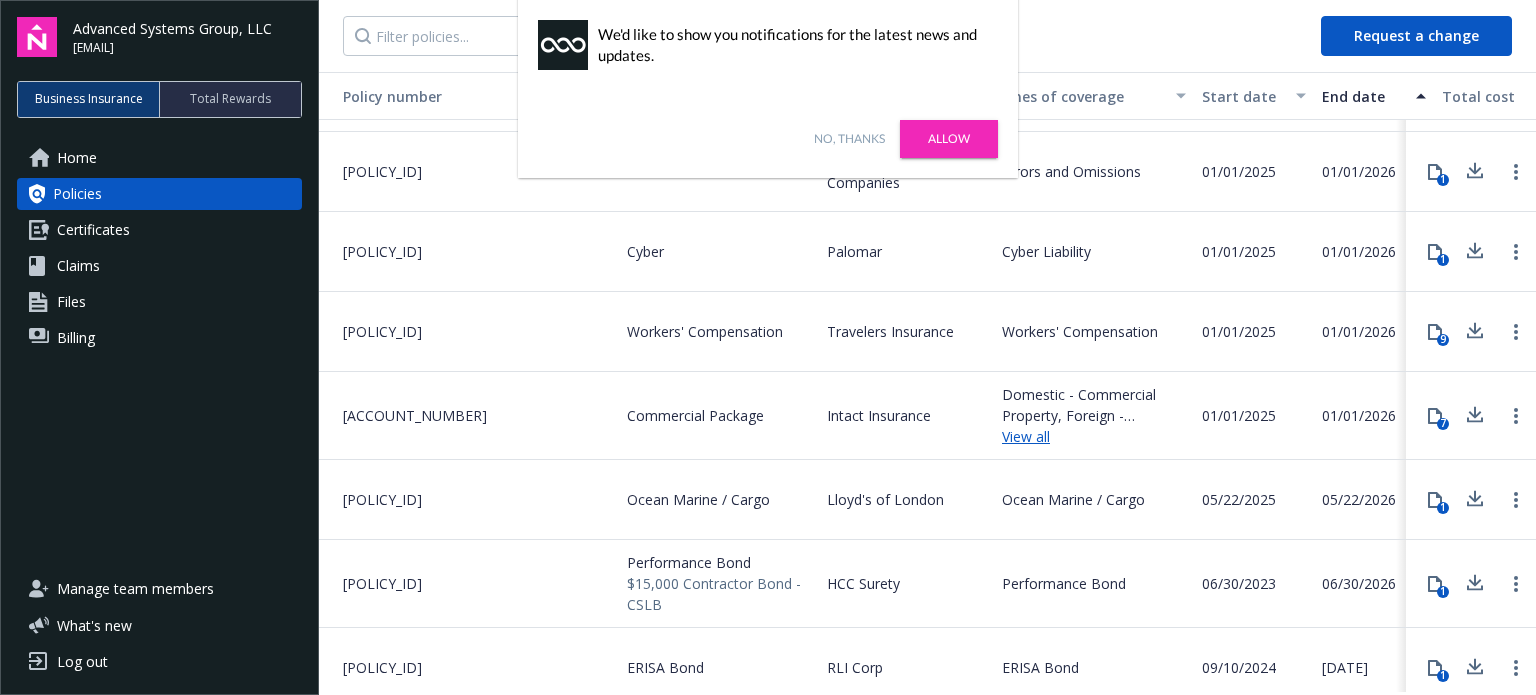 click on "ERISA Bond" at bounding box center [1094, 668] 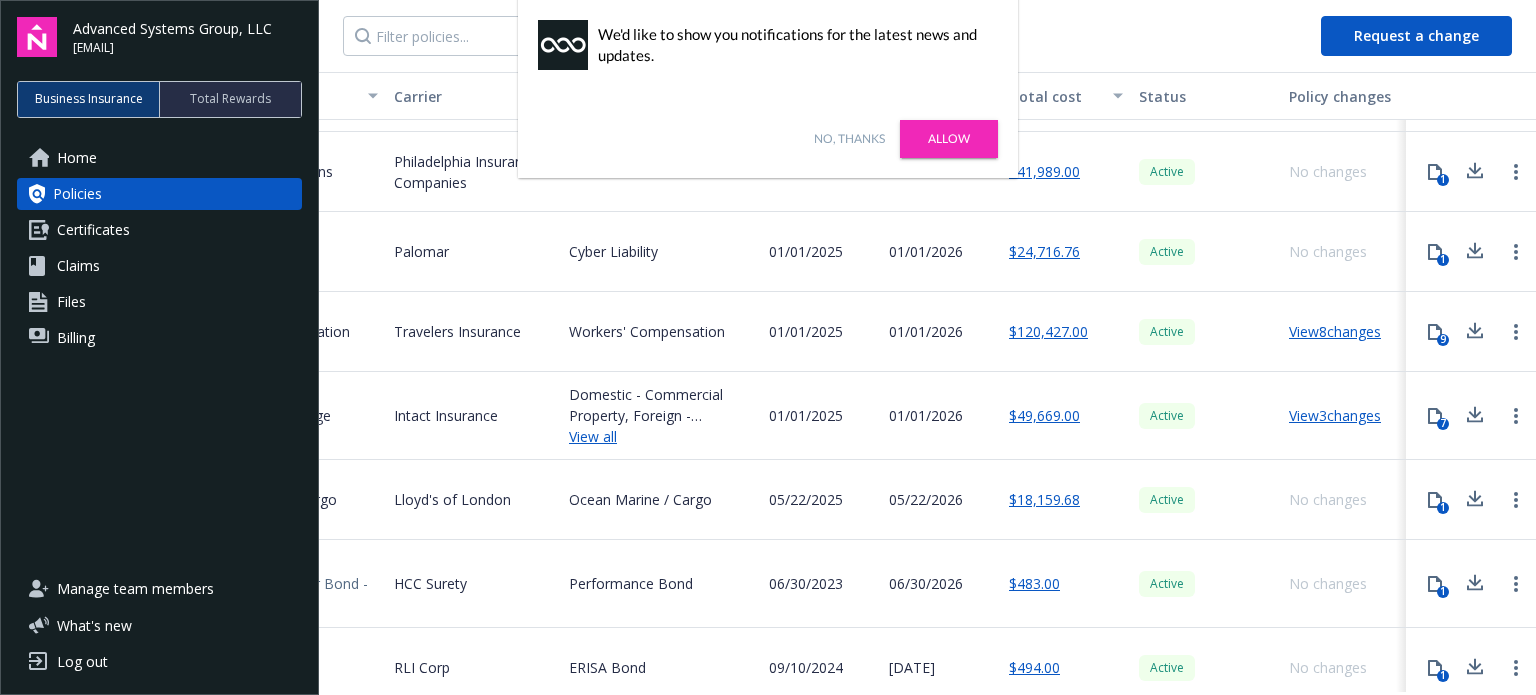 scroll, scrollTop: 76, scrollLeft: 0, axis: vertical 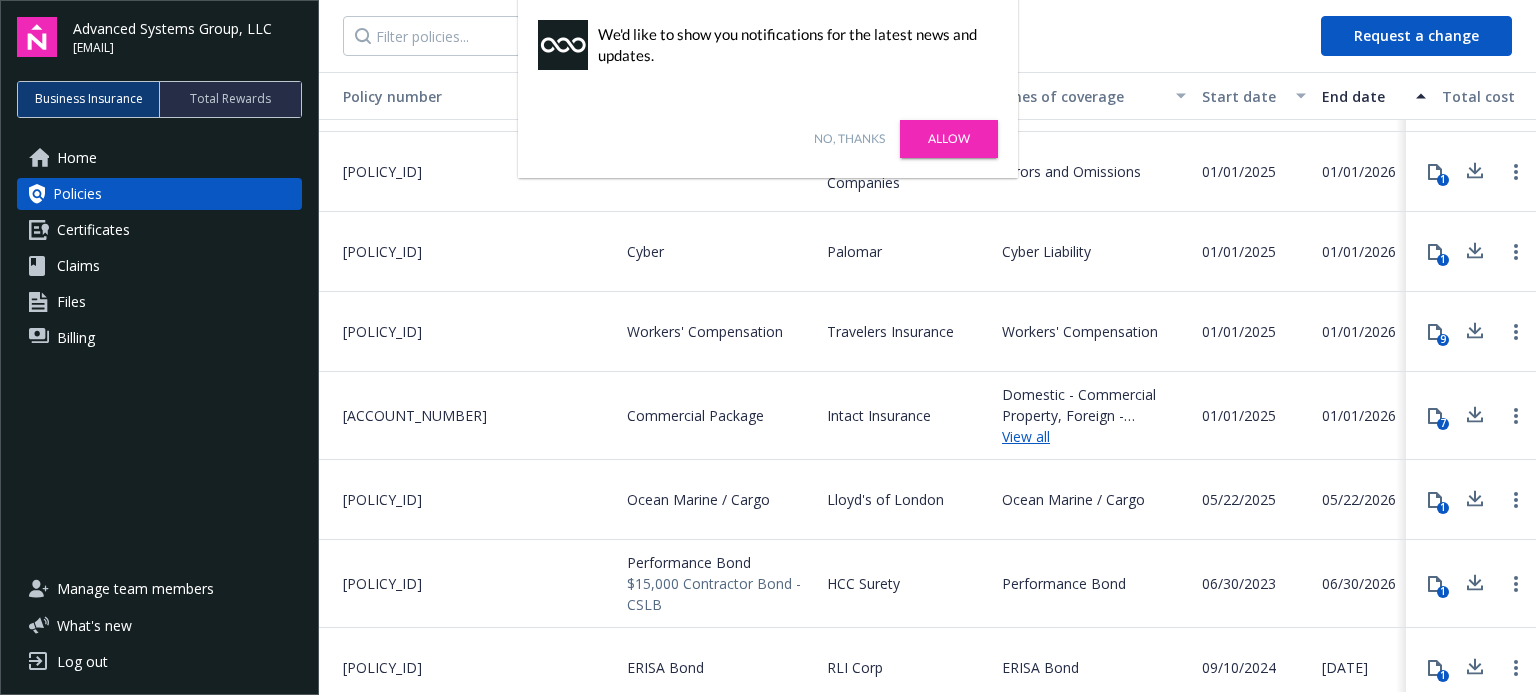 click on "[POLICY_ID]" at bounding box center [374, 667] 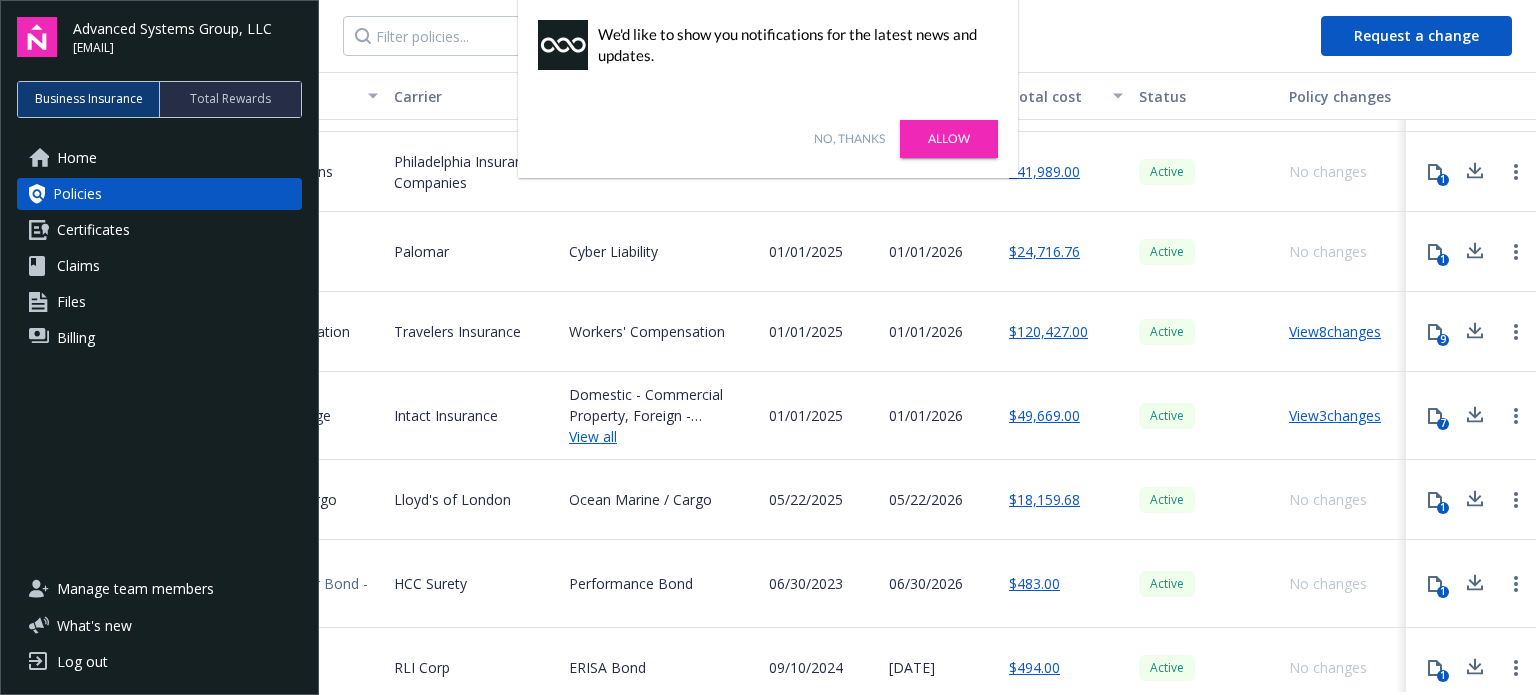 click 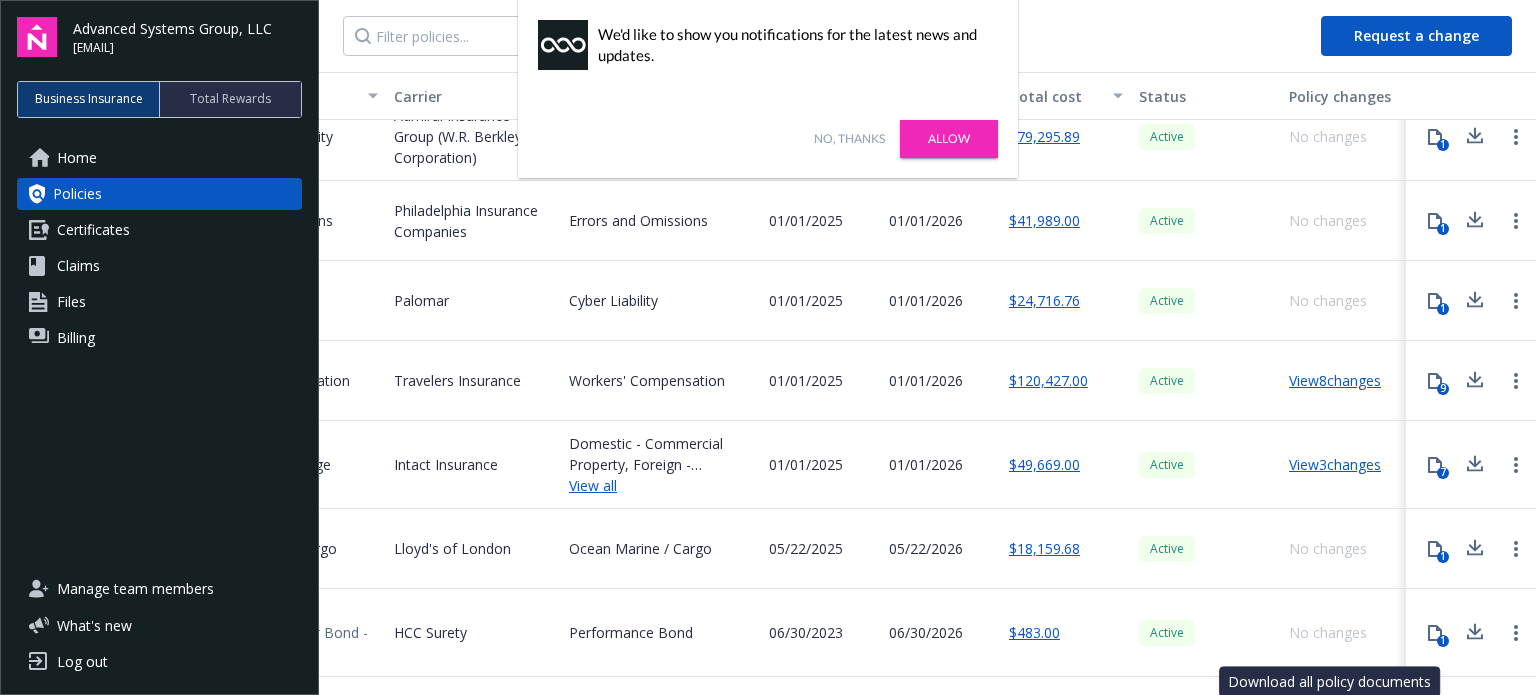 scroll, scrollTop: 0, scrollLeft: 448, axis: horizontal 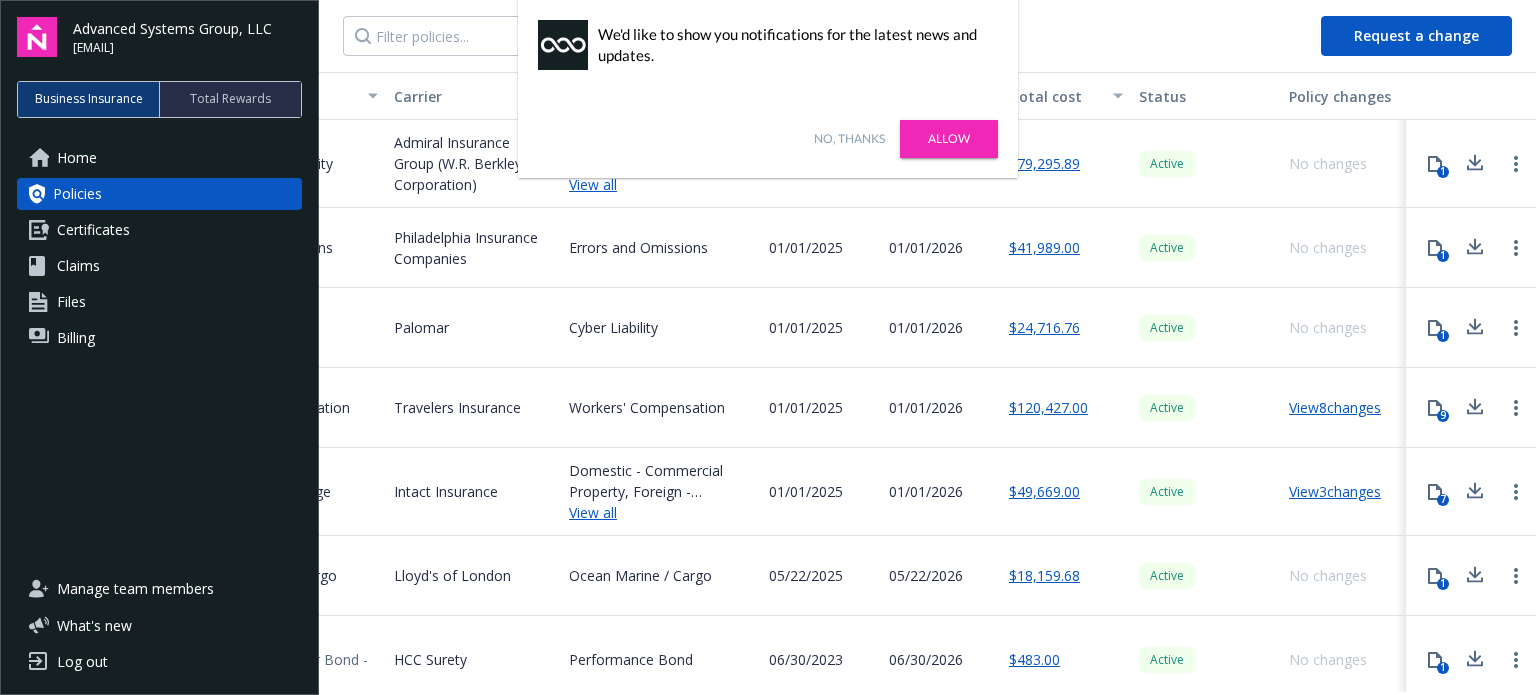 click on "No, thanks" at bounding box center [849, 139] 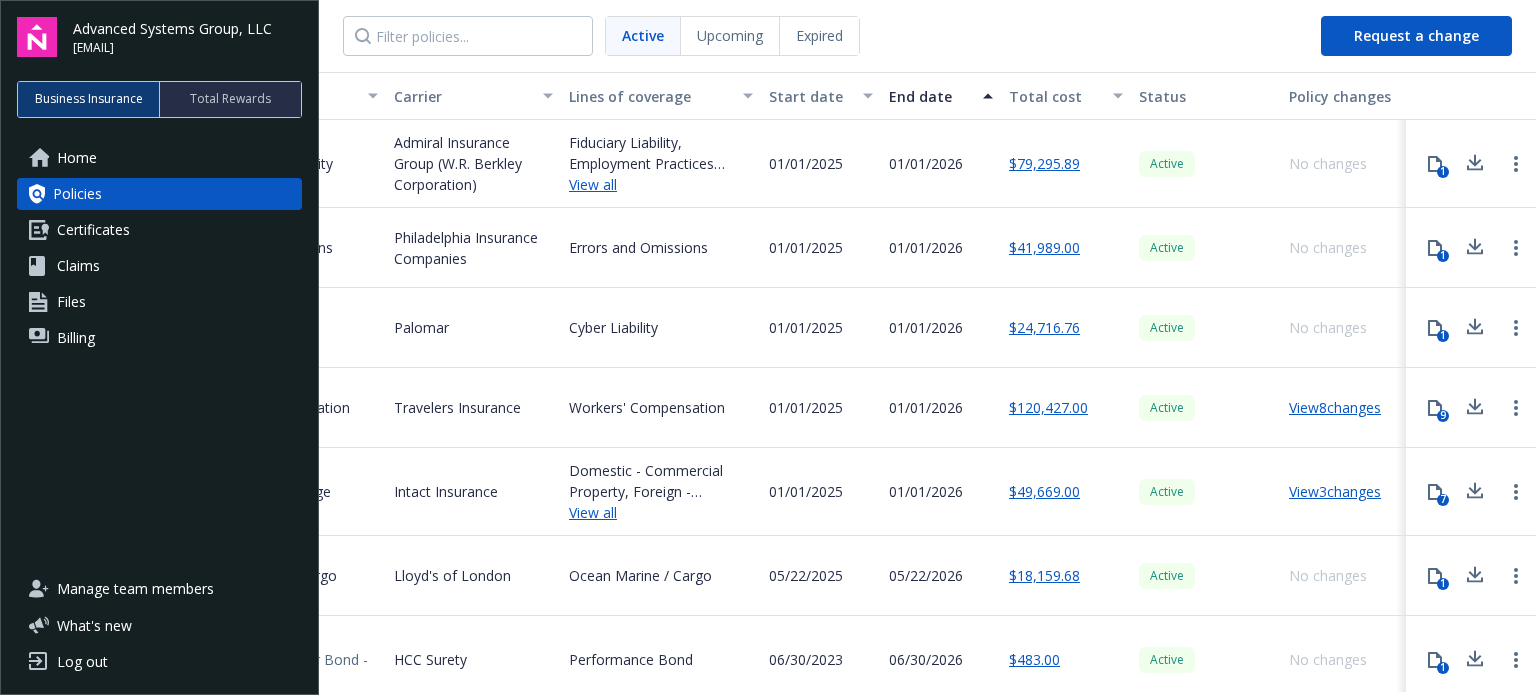 click on "Upcoming" at bounding box center (730, 35) 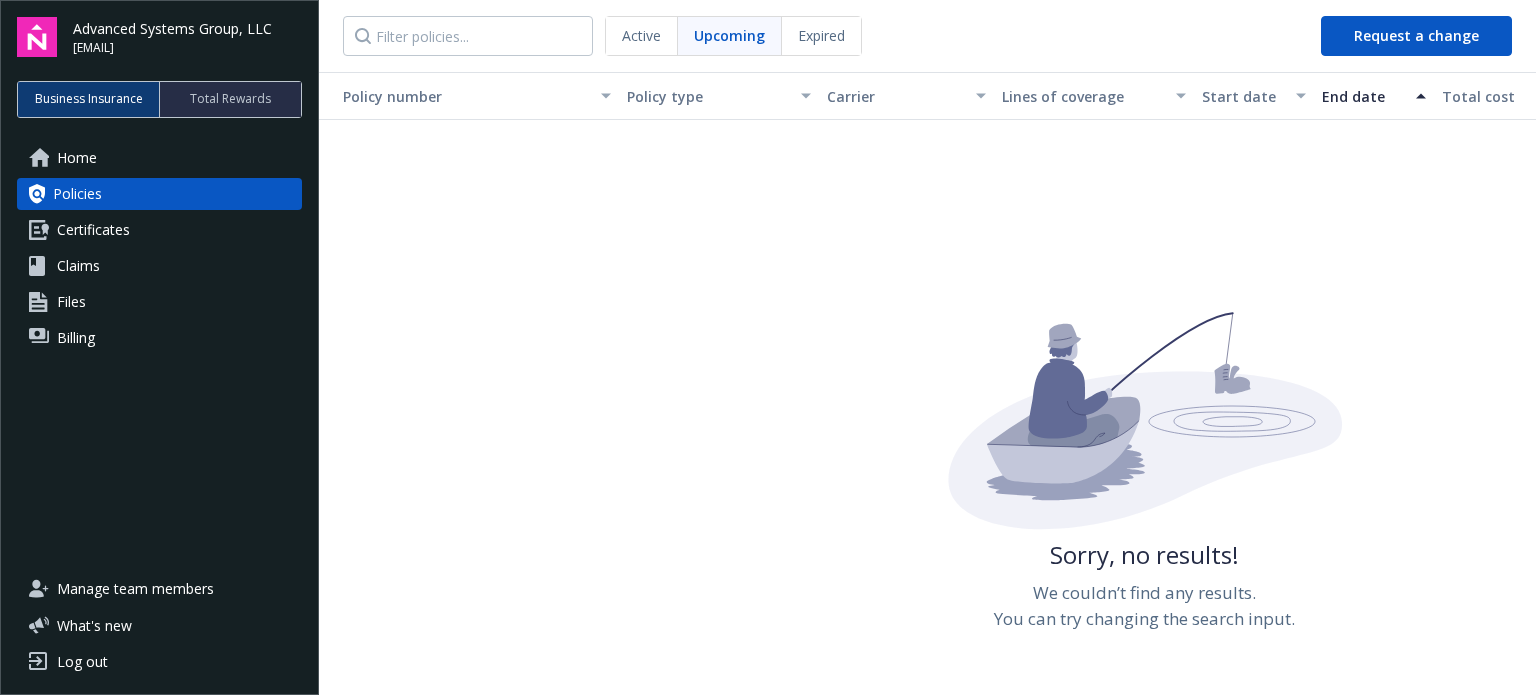 click on "Expired" at bounding box center [821, 35] 